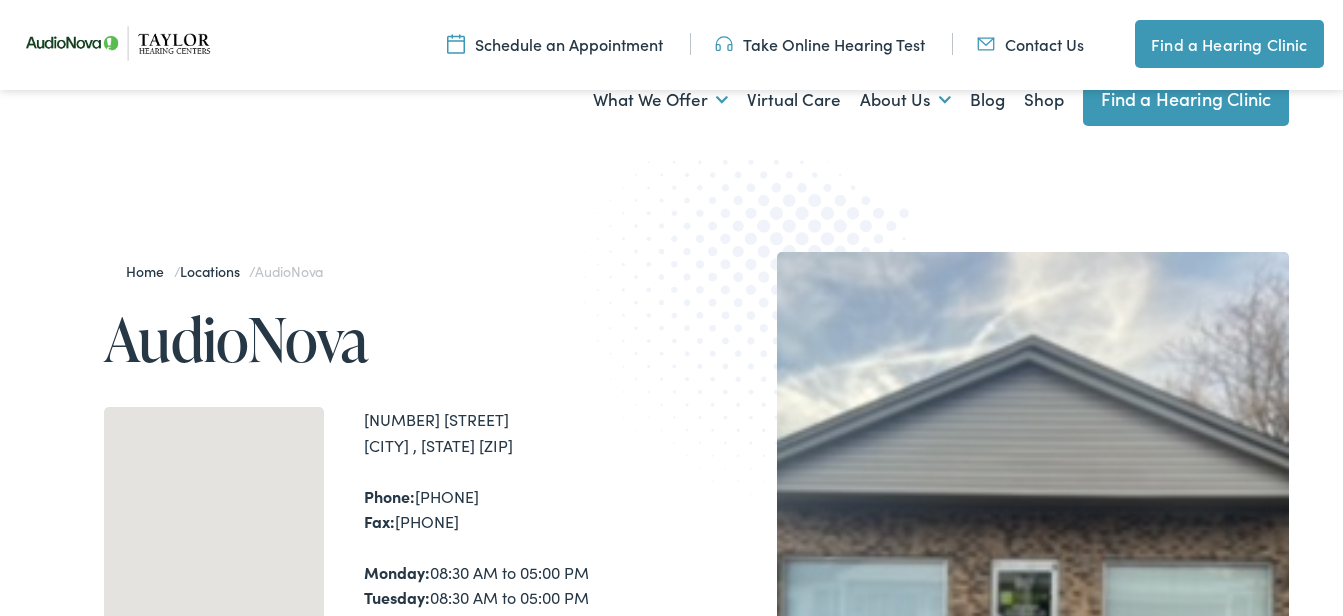 scroll, scrollTop: 700, scrollLeft: 0, axis: vertical 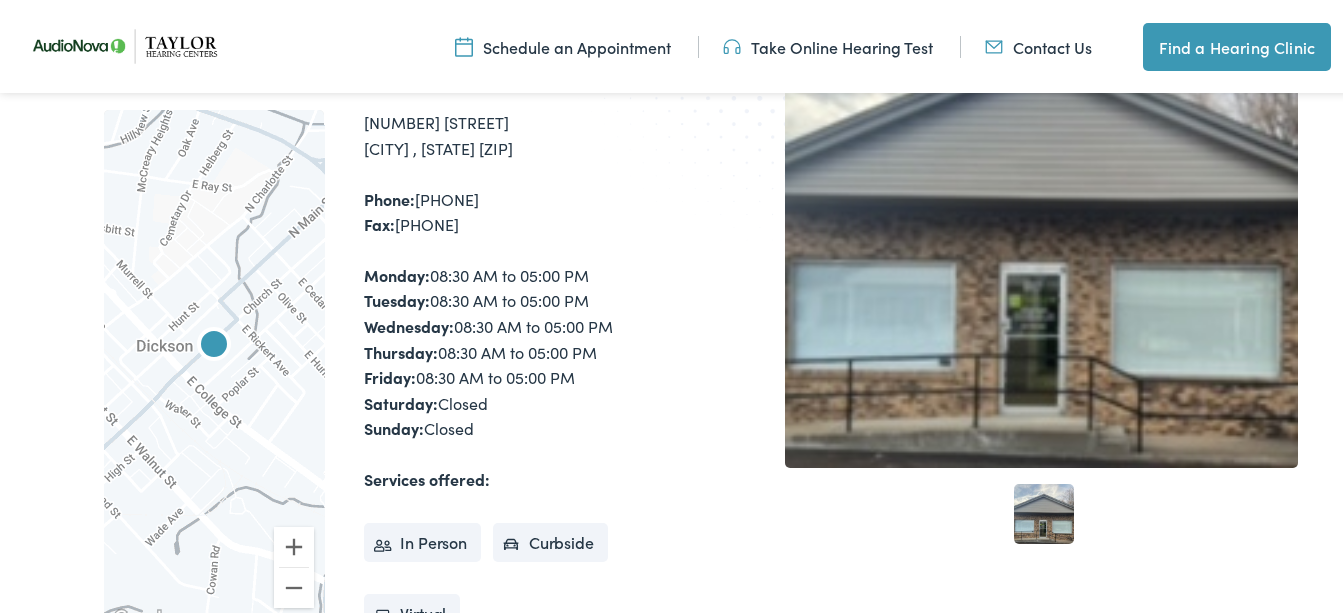 click on "Phone:  615-446-8565                    Fax:  615-446-3983" at bounding box center [521, 209] 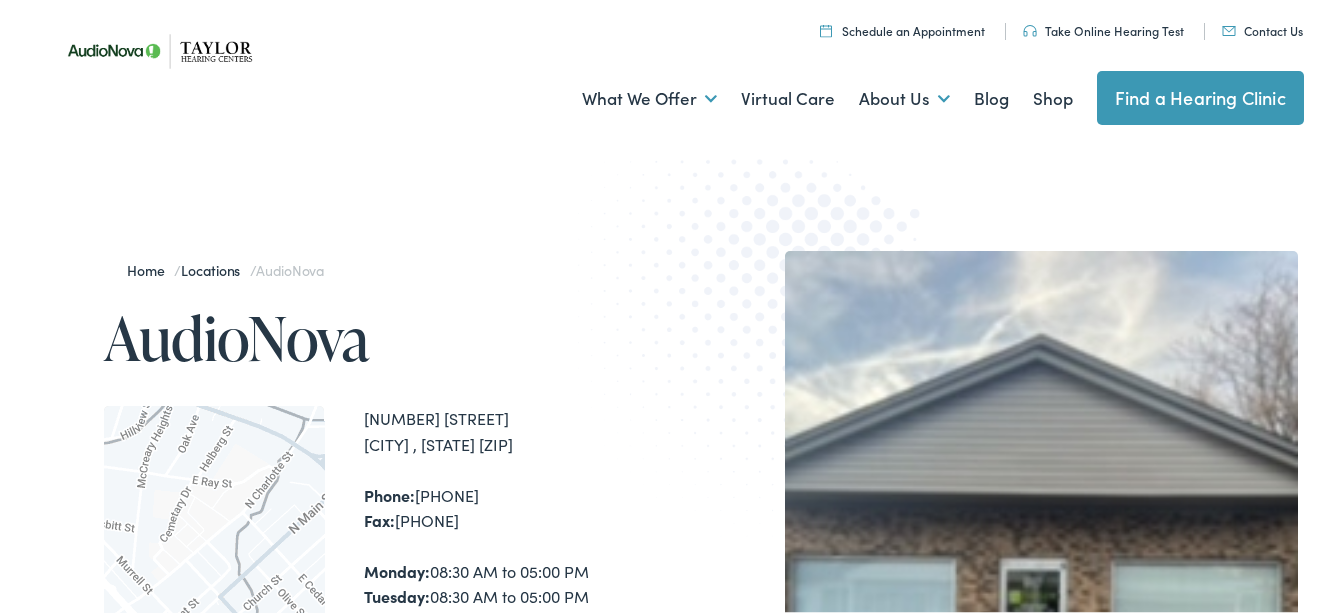 scroll, scrollTop: 0, scrollLeft: 0, axis: both 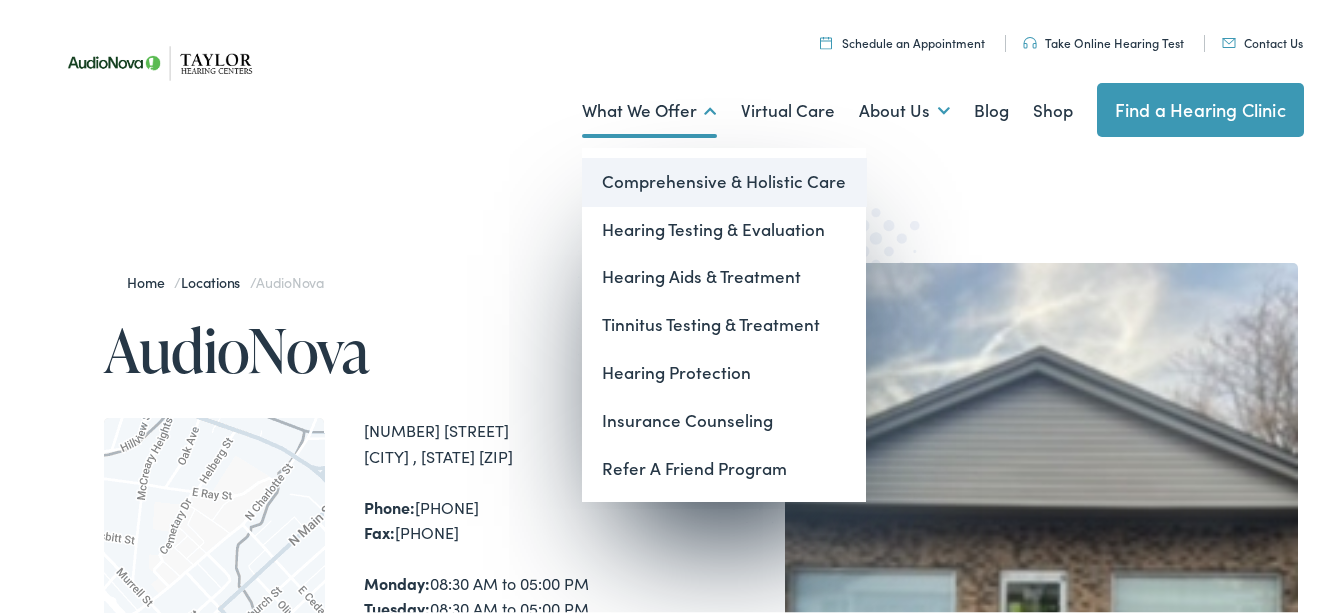 click on "Comprehensive & Holistic Care" at bounding box center (724, 179) 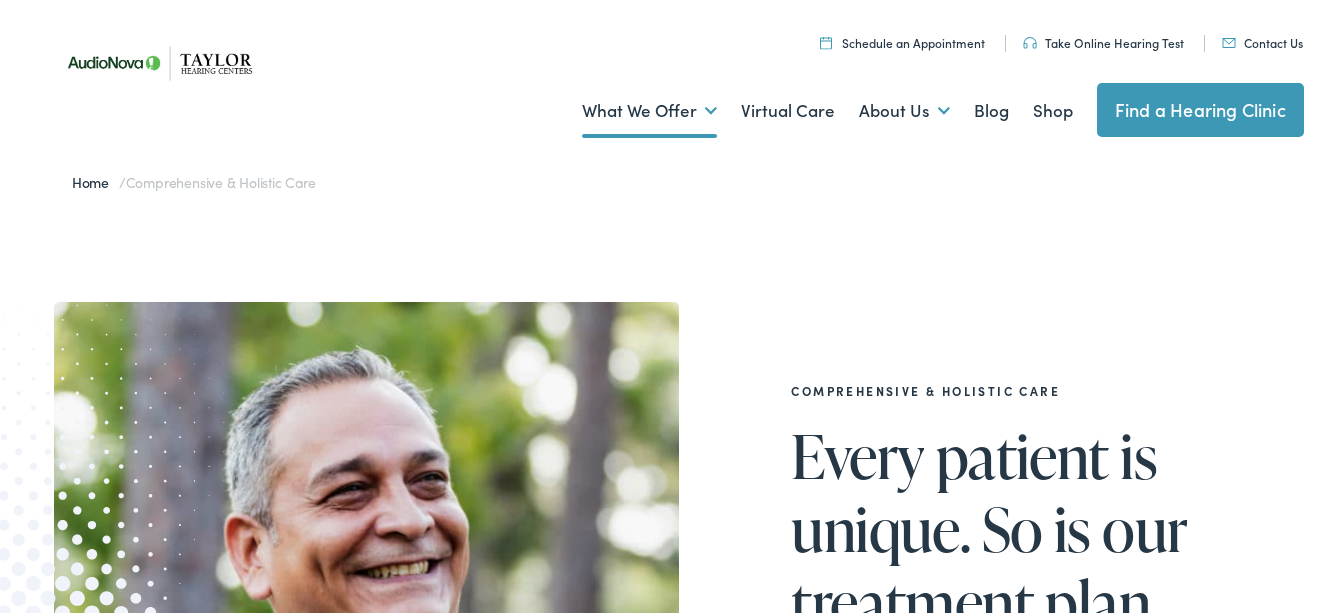 scroll, scrollTop: 200, scrollLeft: 0, axis: vertical 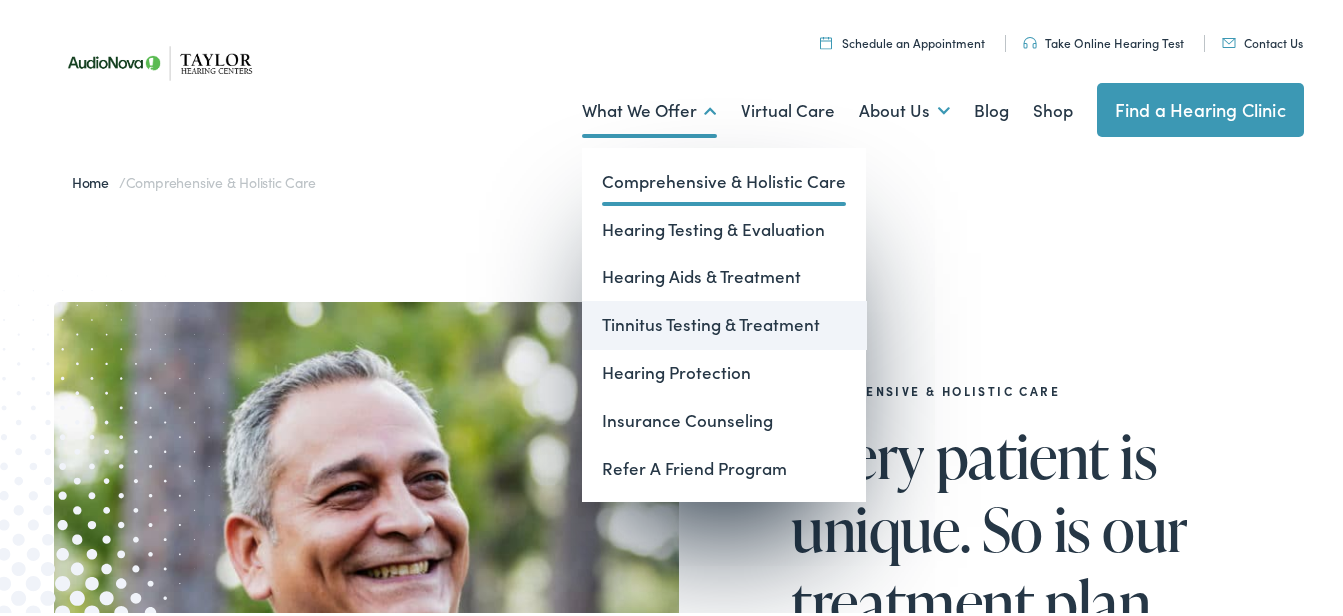 click on "Tinnitus Testing & Treatment" at bounding box center [724, 322] 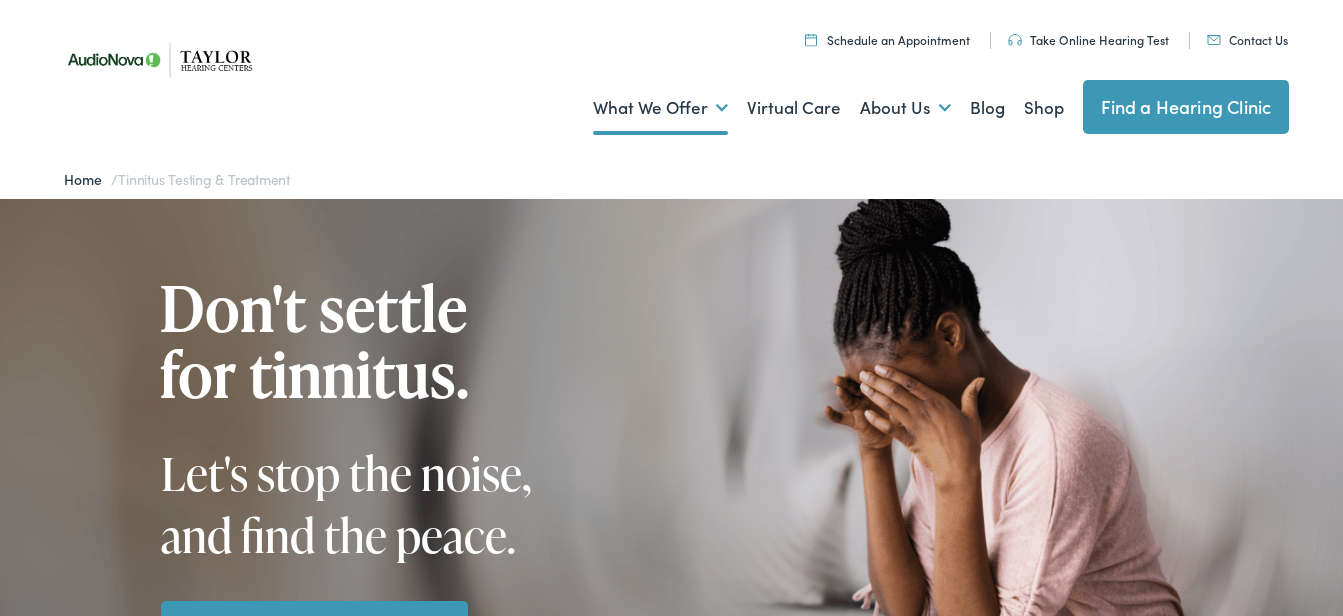 scroll, scrollTop: 0, scrollLeft: 0, axis: both 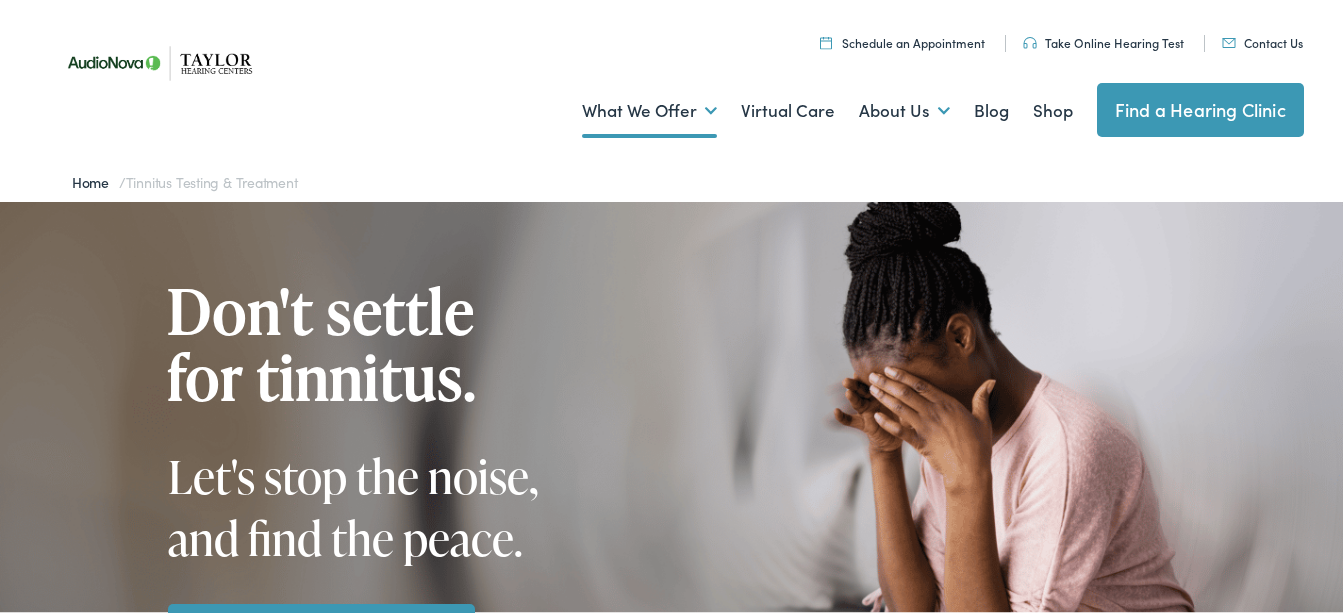 click on "Home" at bounding box center (95, 179) 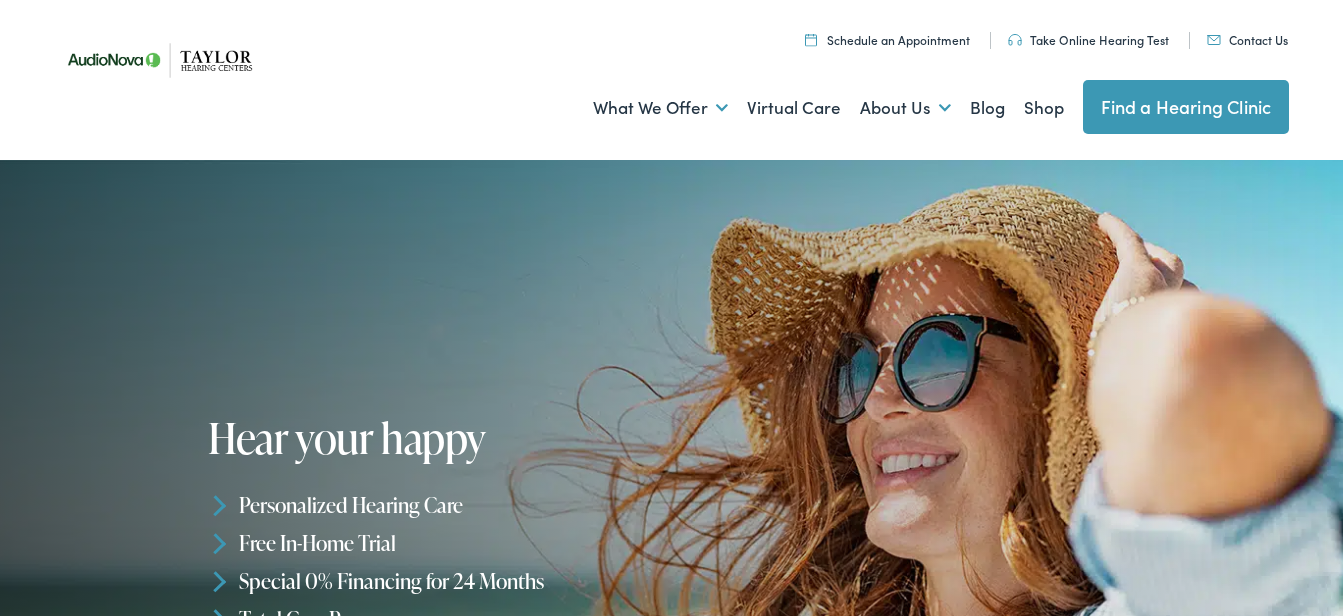 scroll, scrollTop: 0, scrollLeft: 0, axis: both 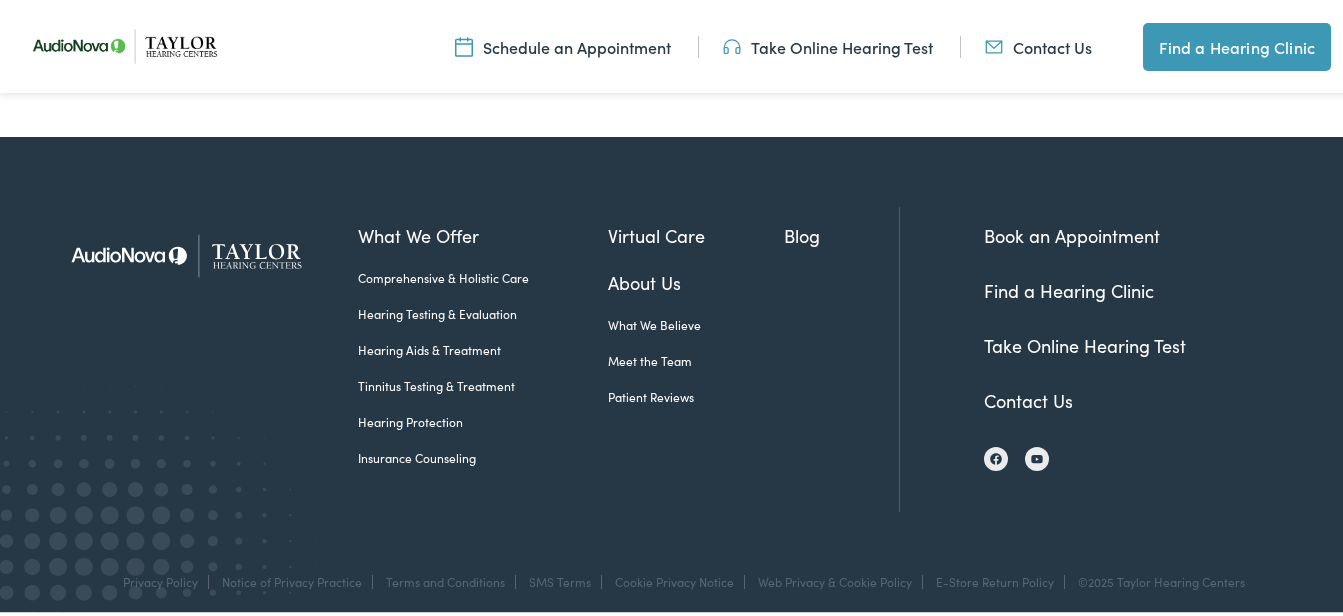 click on "Find a Hearing Clinic" at bounding box center (1069, 287) 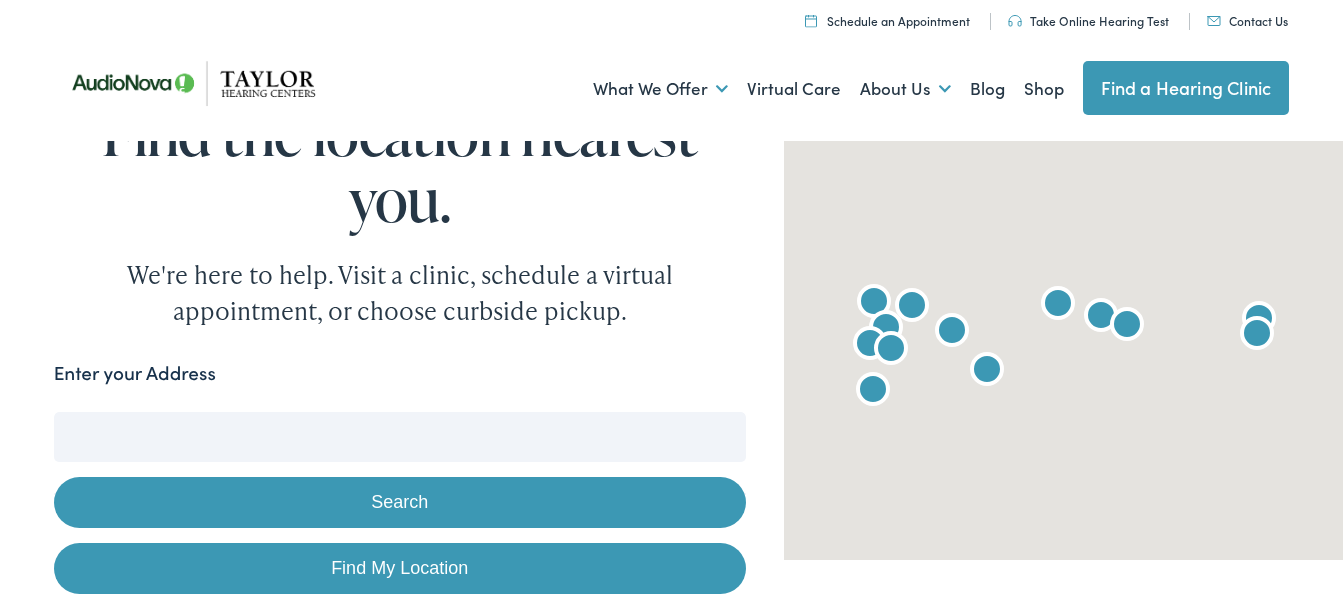 scroll, scrollTop: 0, scrollLeft: 0, axis: both 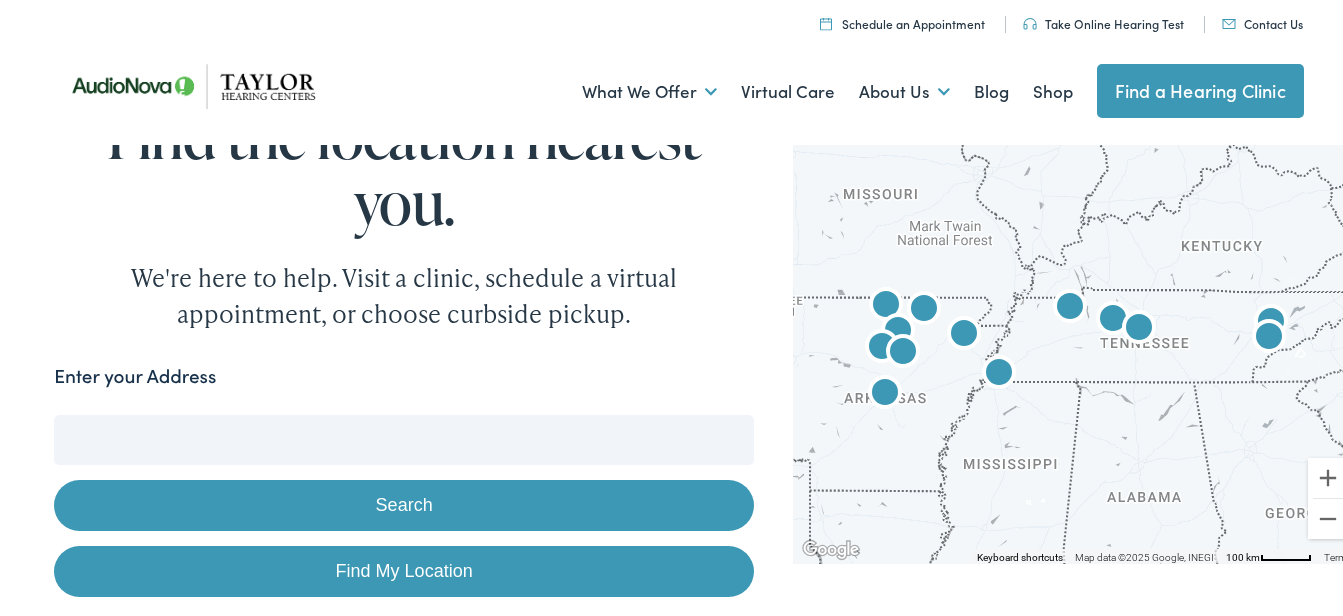 click on "Find My Location" at bounding box center (404, 568) 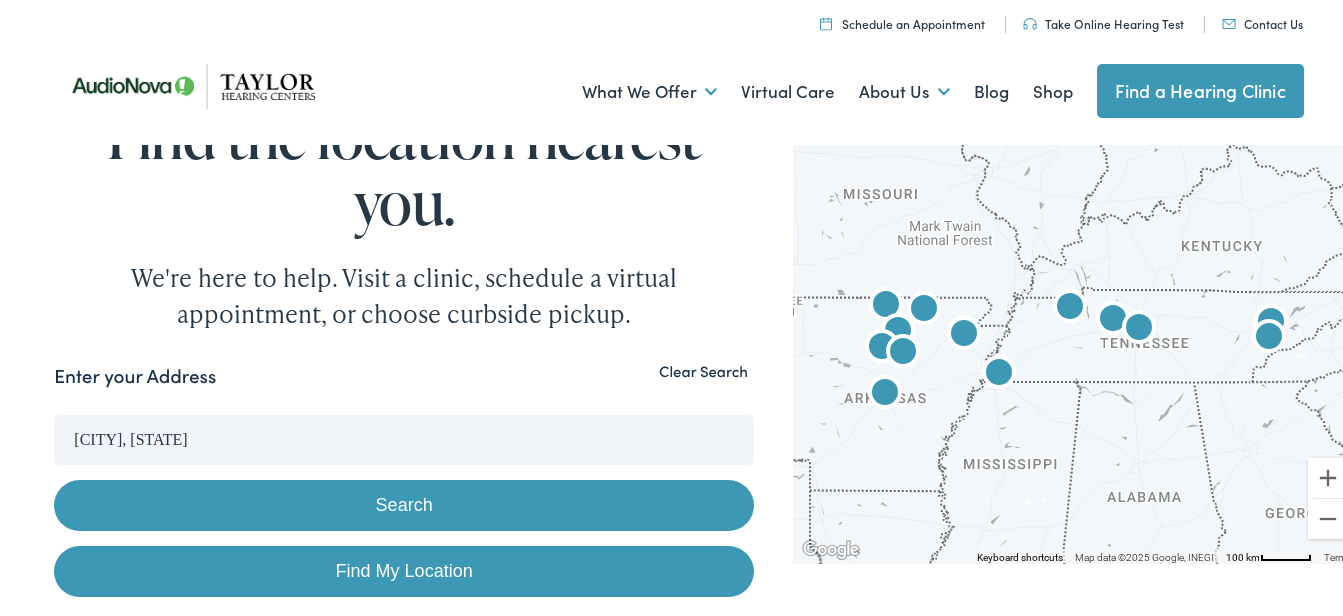 click on "Dickson, Tennessee" at bounding box center [404, 437] 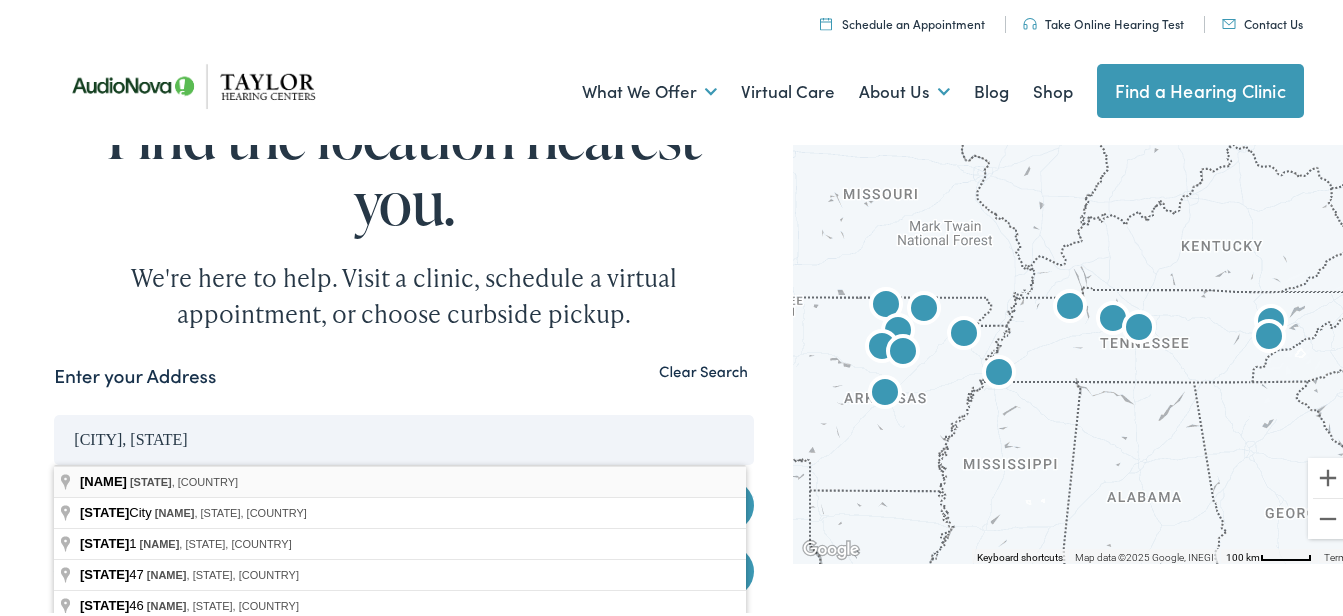 type on "Dickson, Tennessee, USA" 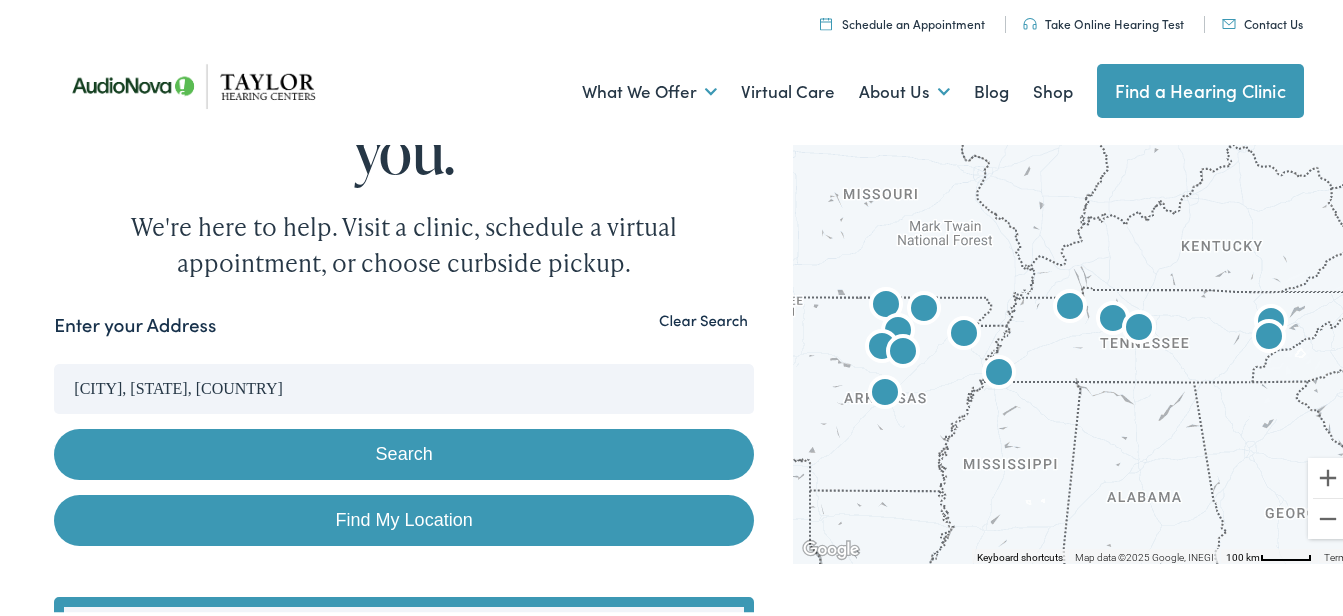 scroll, scrollTop: 100, scrollLeft: 0, axis: vertical 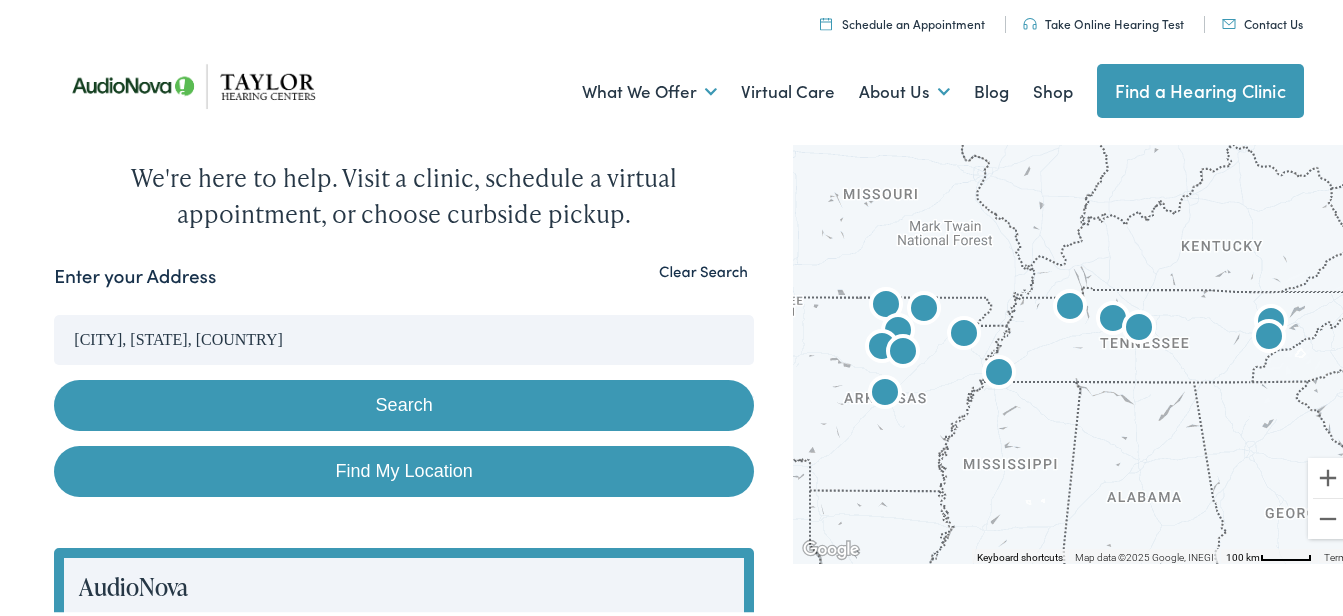 click on "Search" at bounding box center [404, 402] 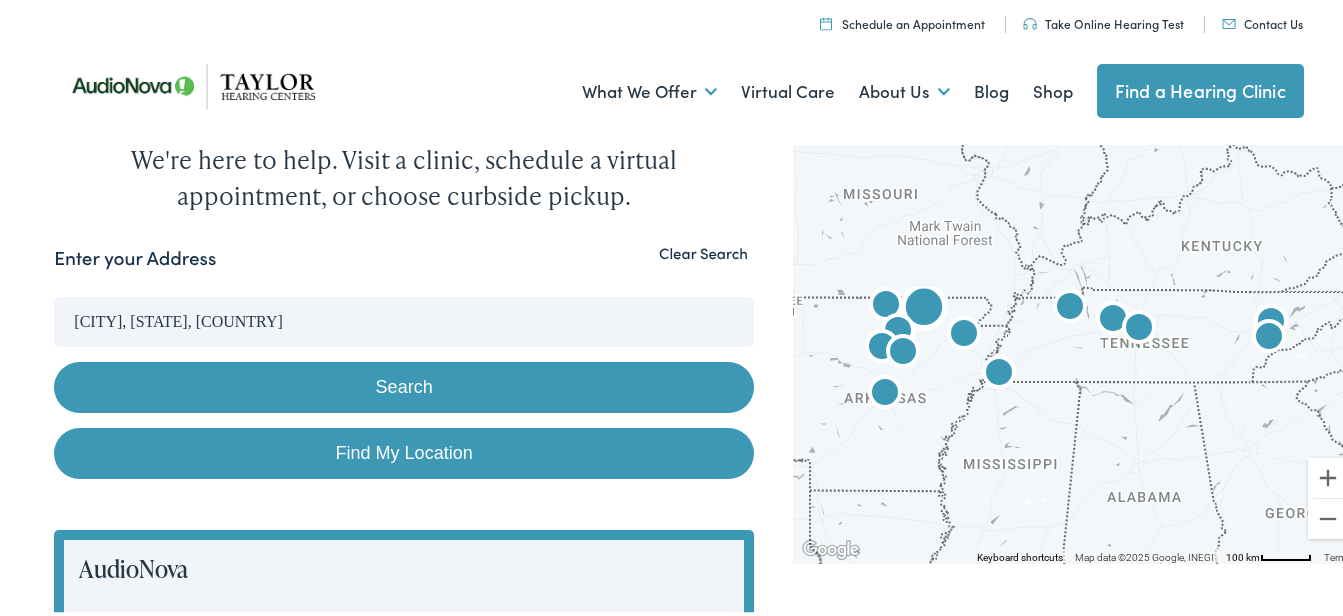 scroll, scrollTop: 100, scrollLeft: 0, axis: vertical 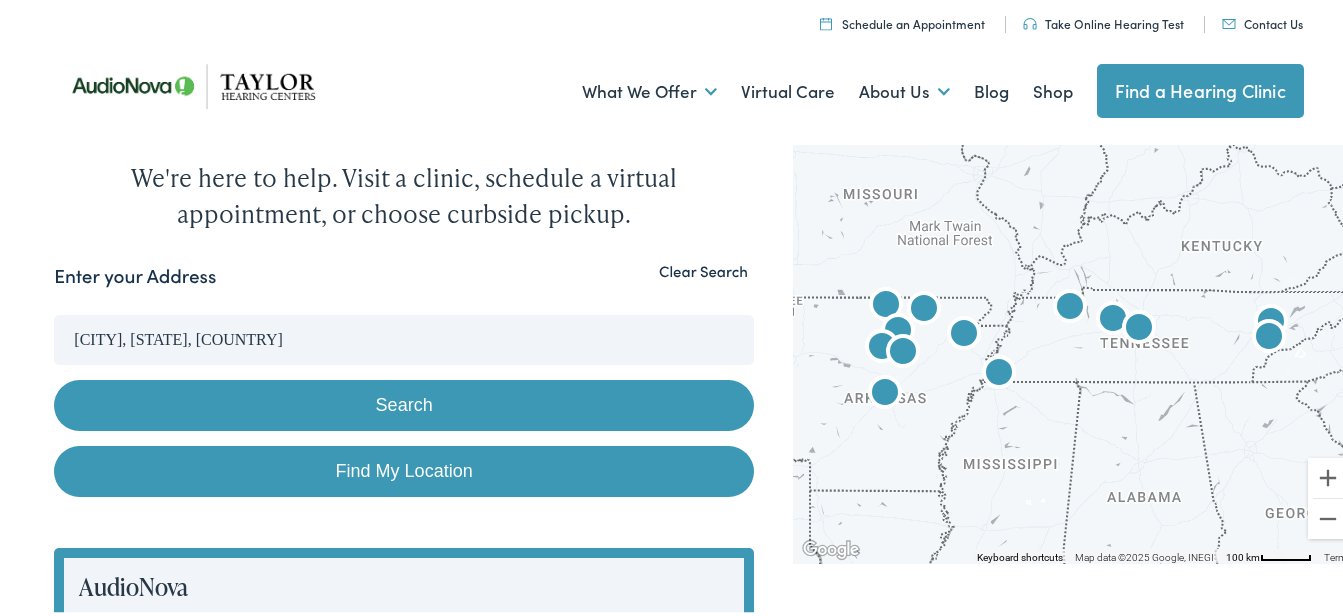 click on "Search" at bounding box center [404, 402] 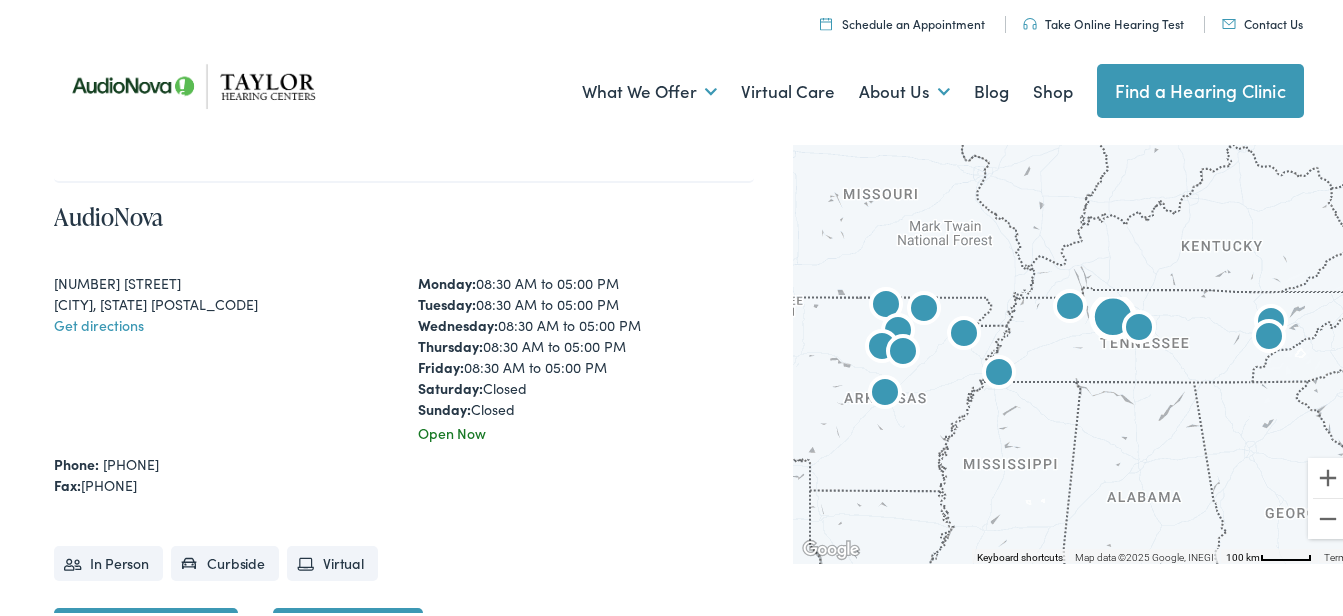 scroll, scrollTop: 1600, scrollLeft: 0, axis: vertical 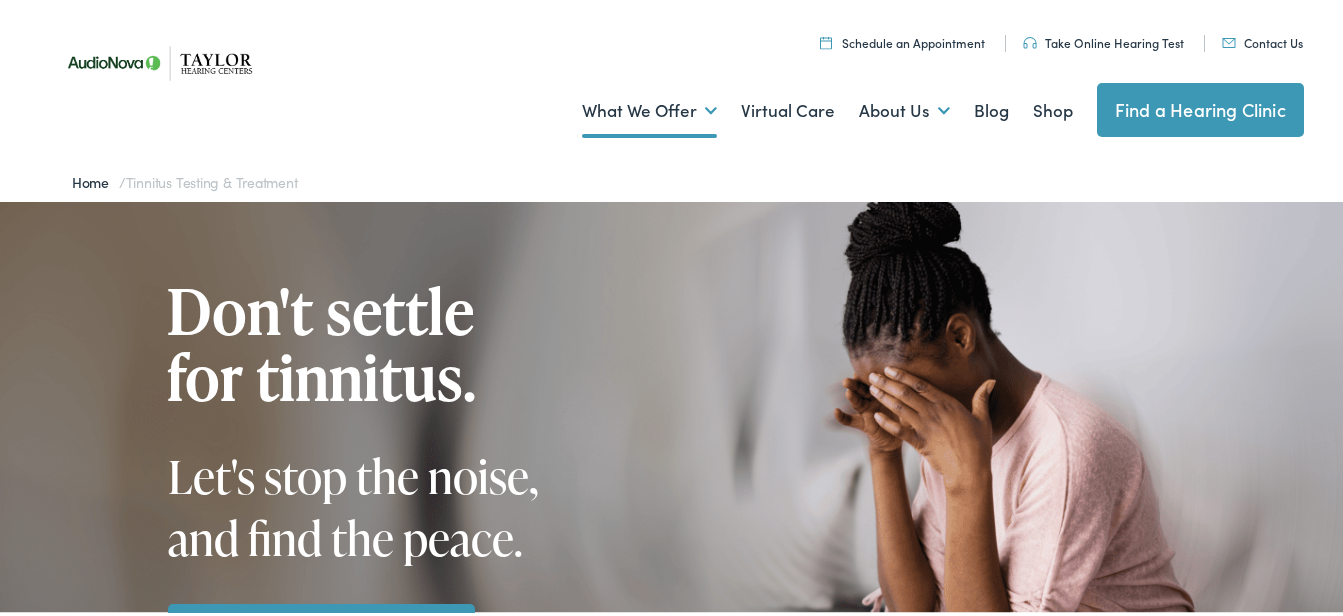 click on "Find a Hearing Clinic" at bounding box center [1200, 107] 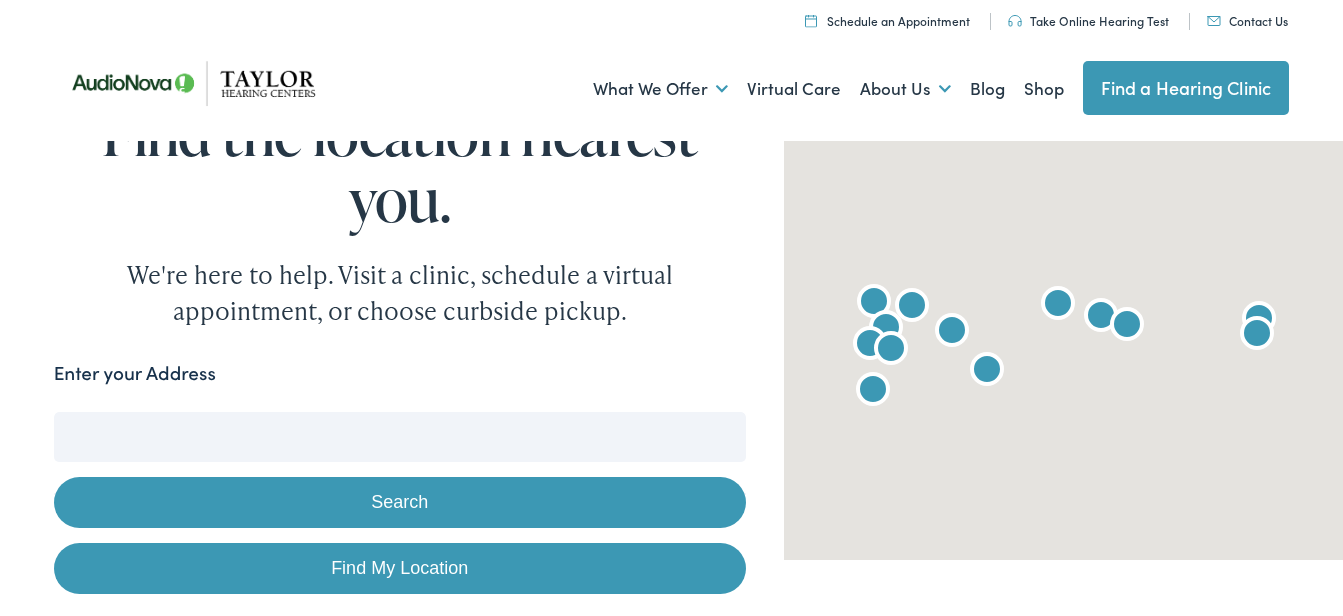 scroll, scrollTop: 0, scrollLeft: 0, axis: both 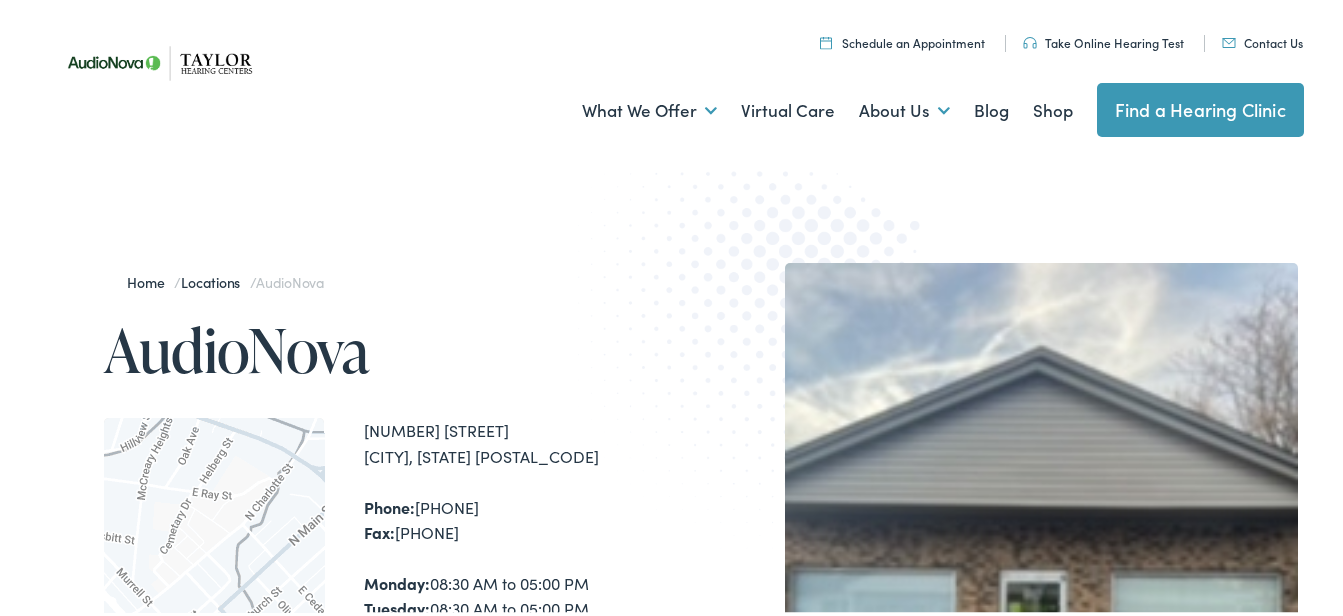 drag, startPoint x: 1100, startPoint y: 44, endPoint x: 531, endPoint y: 48, distance: 569.01404 